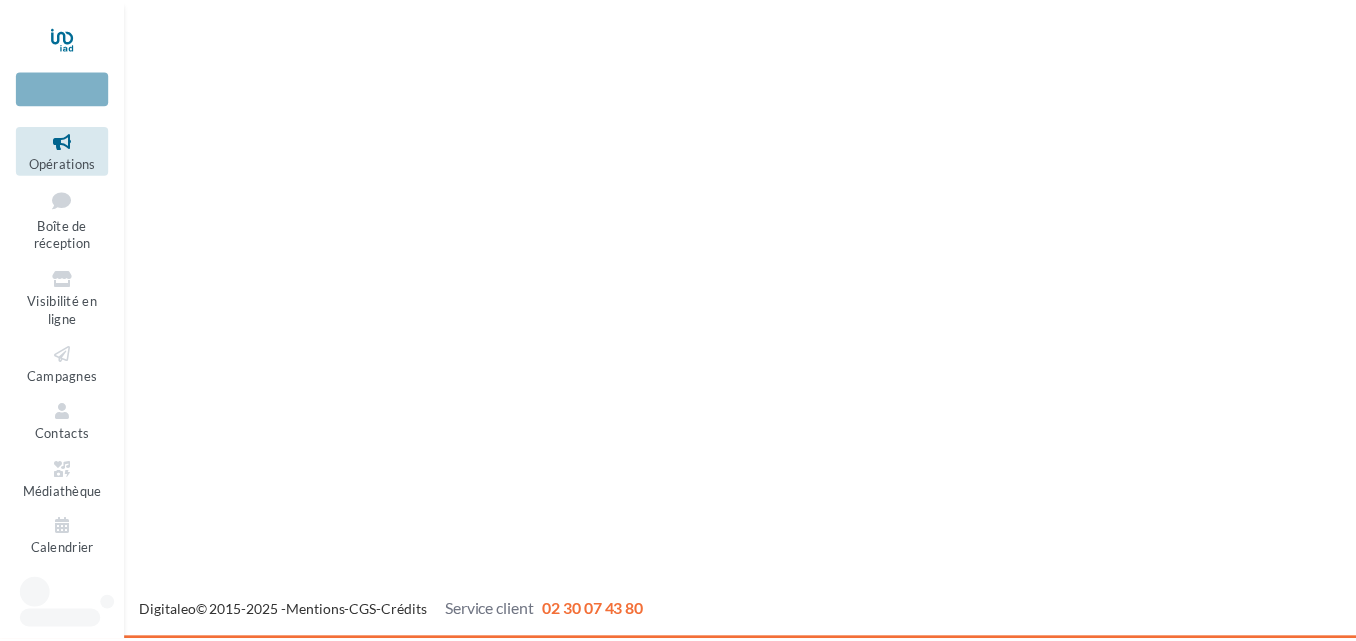 scroll, scrollTop: 0, scrollLeft: 0, axis: both 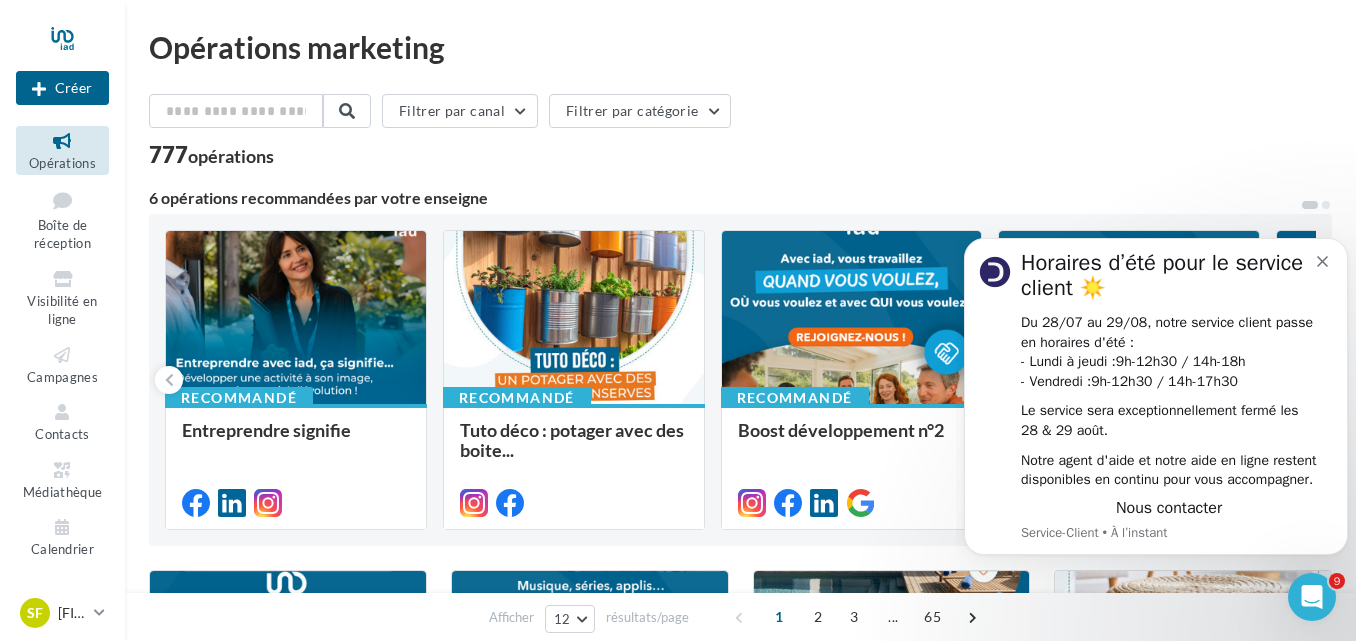 click at bounding box center [62, 141] 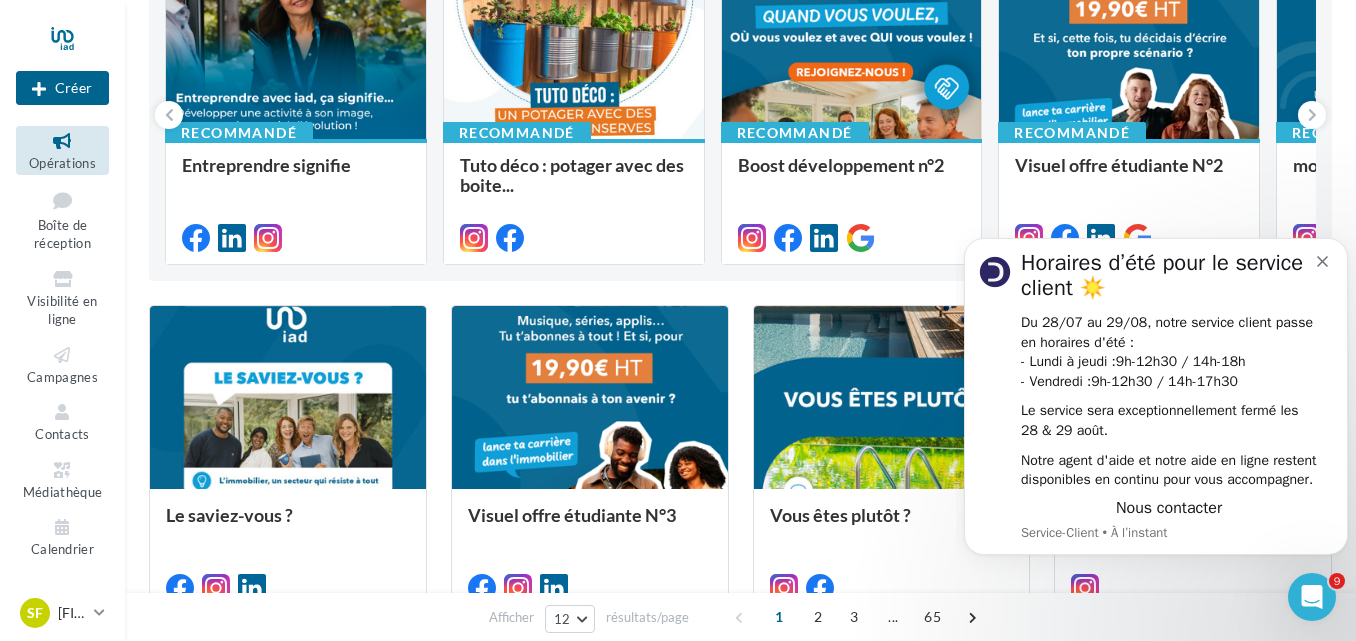 scroll, scrollTop: 300, scrollLeft: 0, axis: vertical 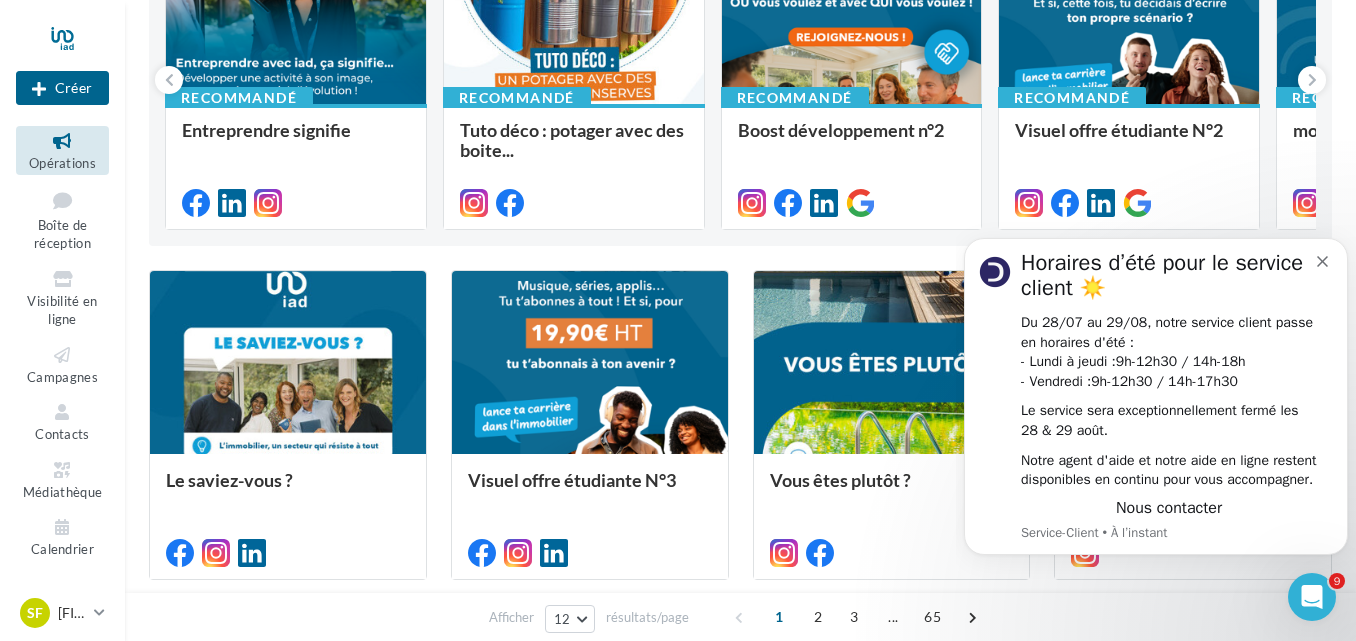 click on "Calendrier" at bounding box center (62, 549) 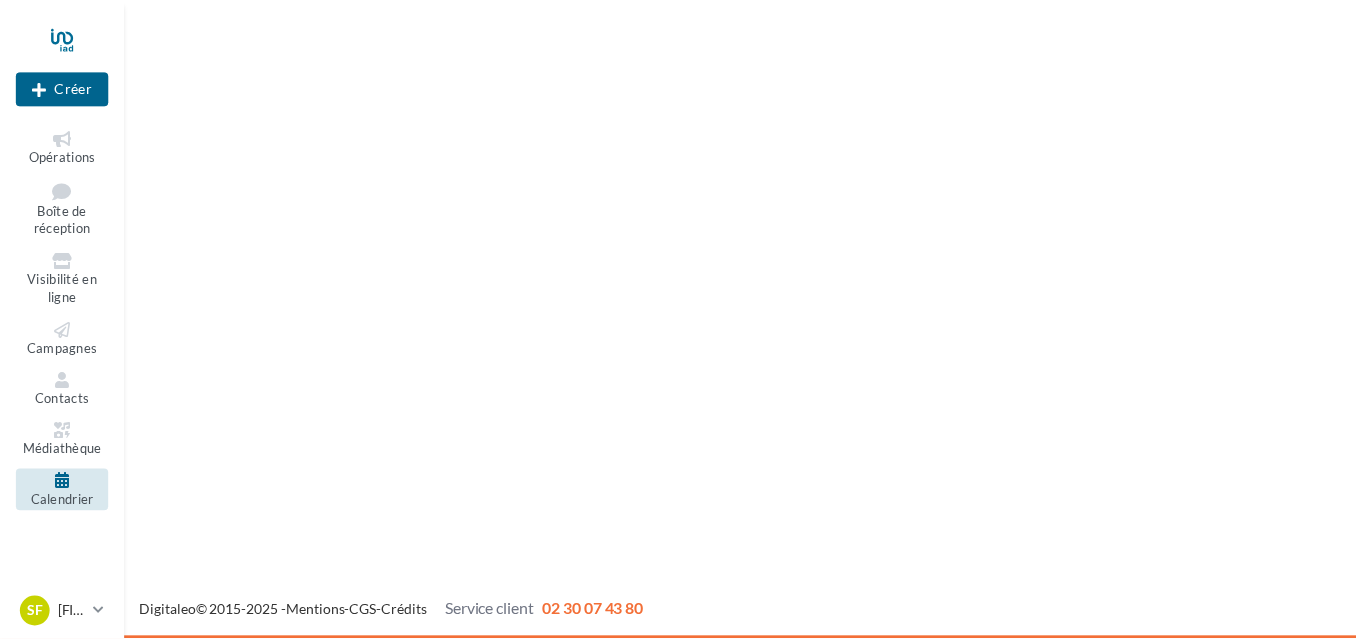 scroll, scrollTop: 0, scrollLeft: 0, axis: both 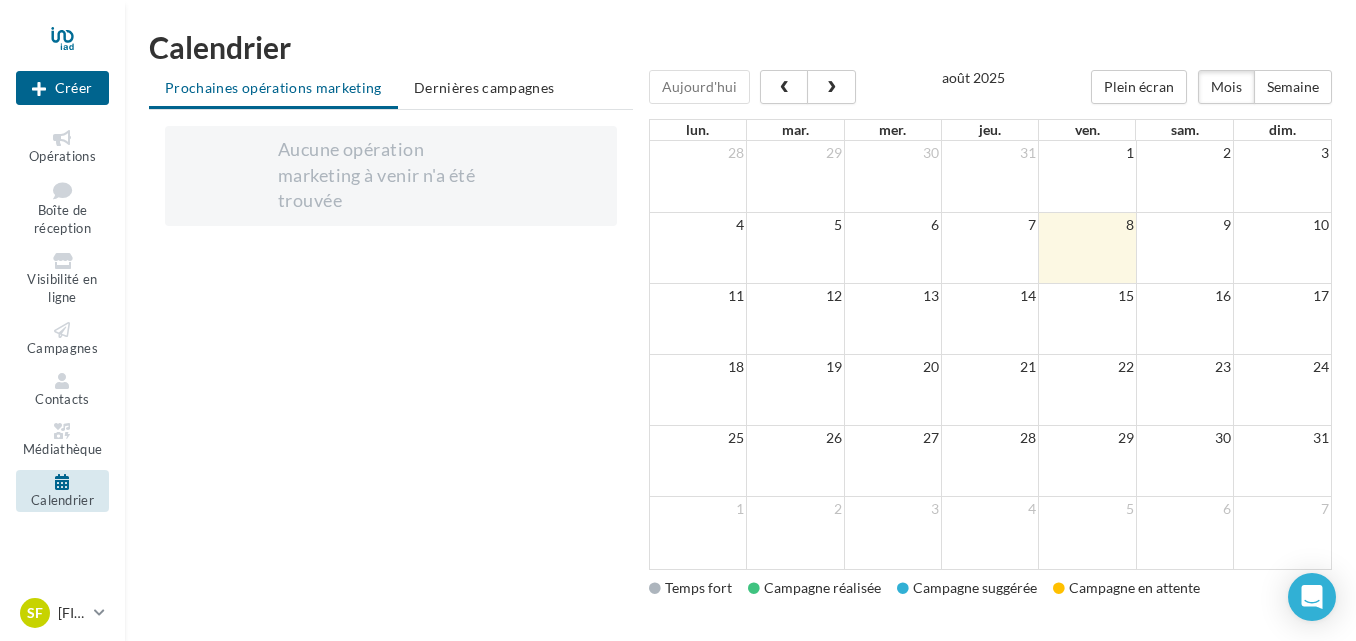 click on "Visibilité en ligne" at bounding box center (62, 288) 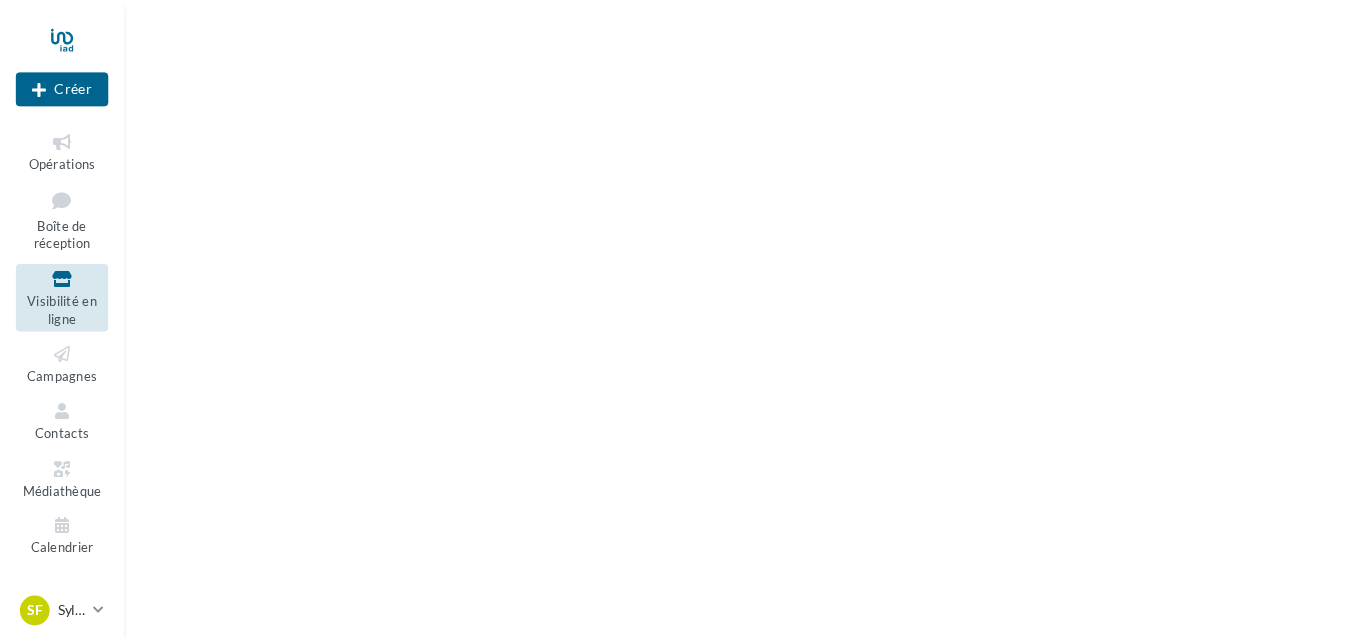 scroll, scrollTop: 0, scrollLeft: 0, axis: both 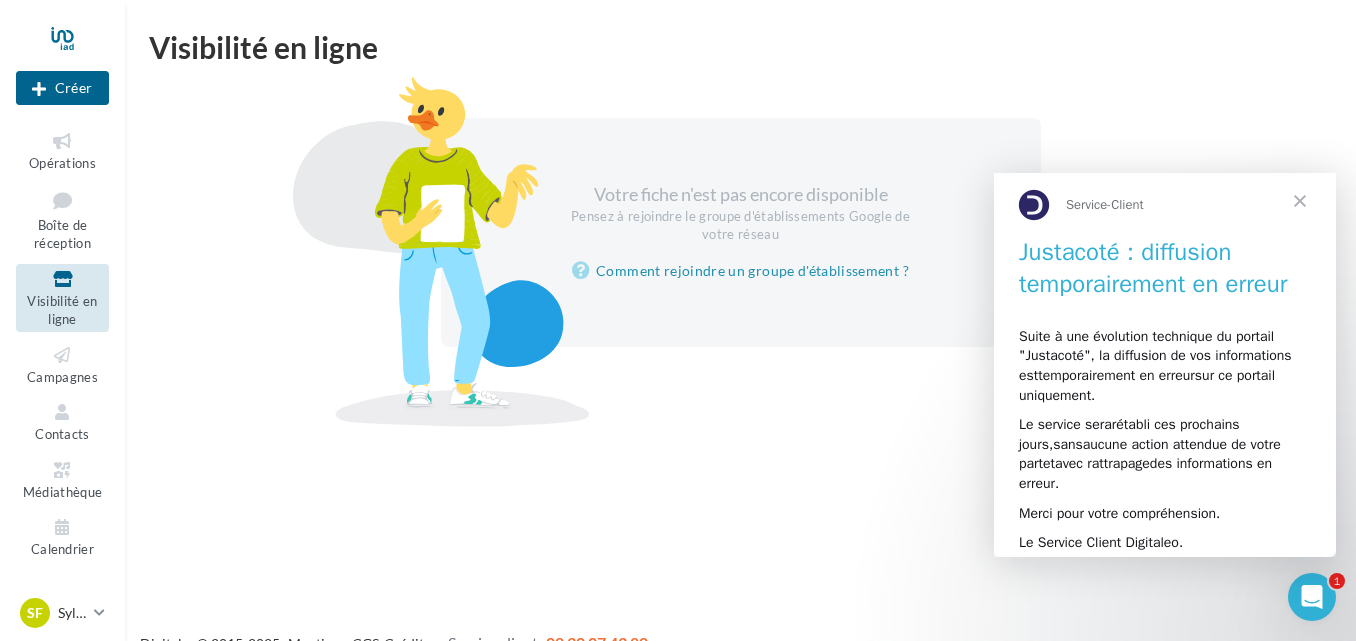 click on "Campagnes" at bounding box center [62, 377] 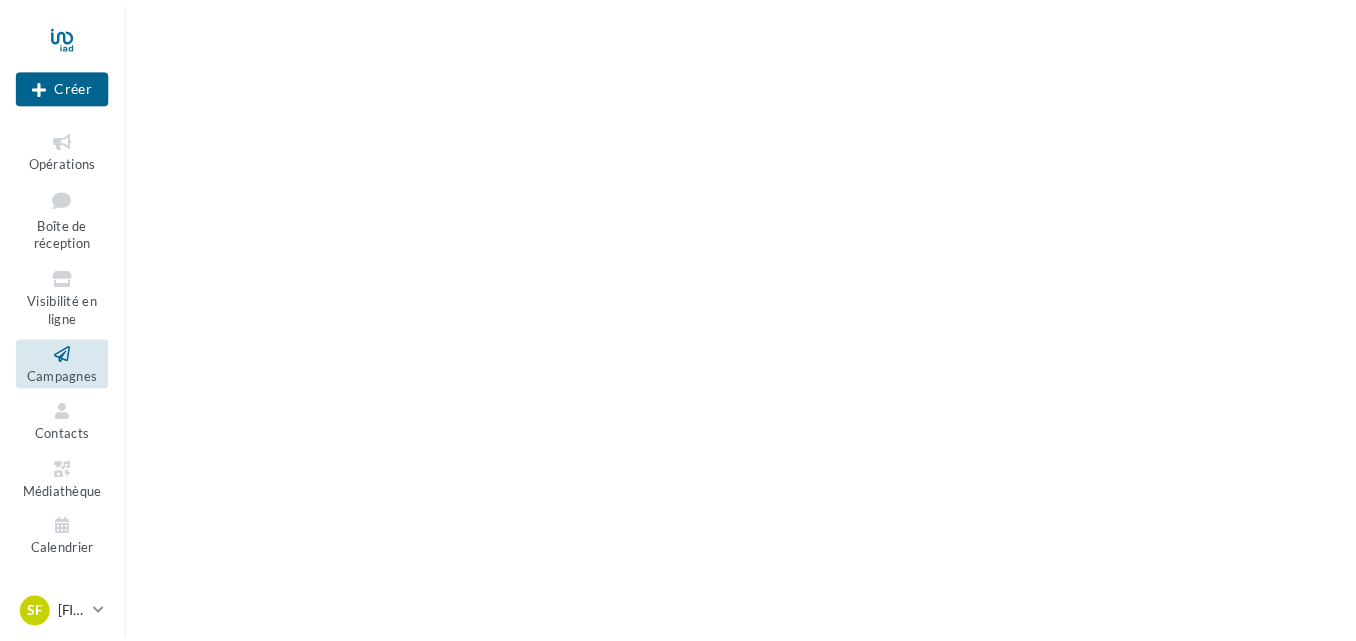 scroll, scrollTop: 0, scrollLeft: 0, axis: both 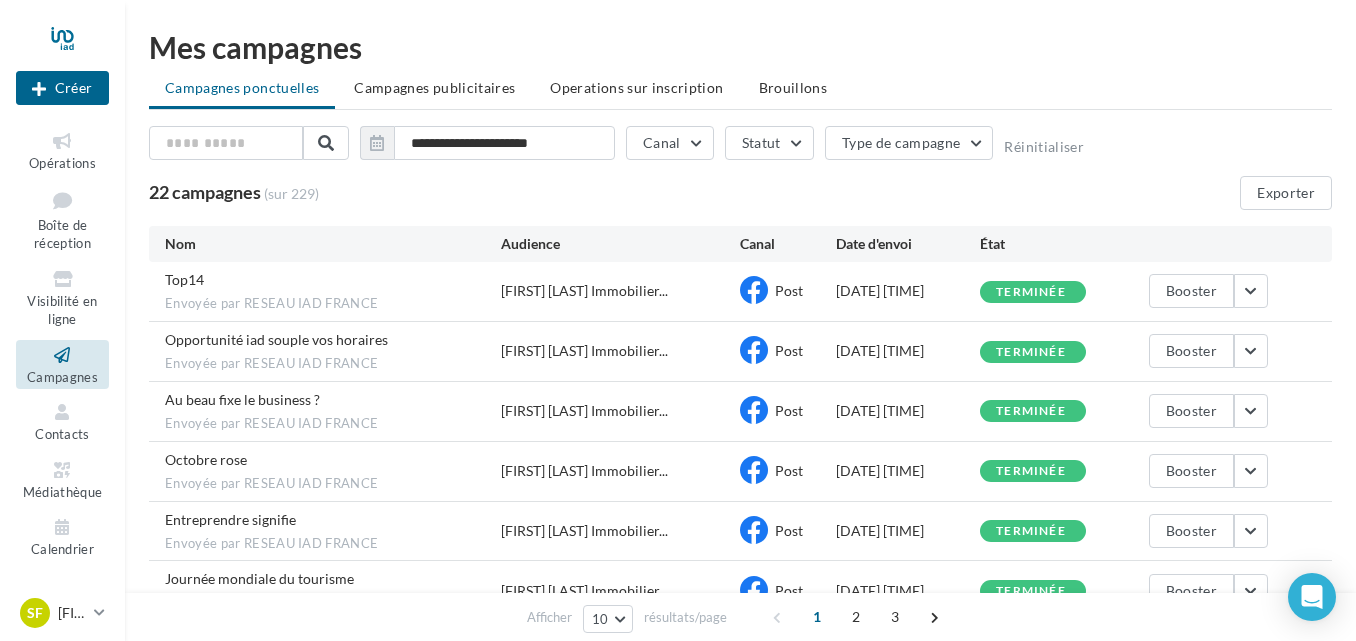 click on "SF     Sylvie FRAGANO   sylvie.fragano@iadfrance.fr" at bounding box center [53, 613] 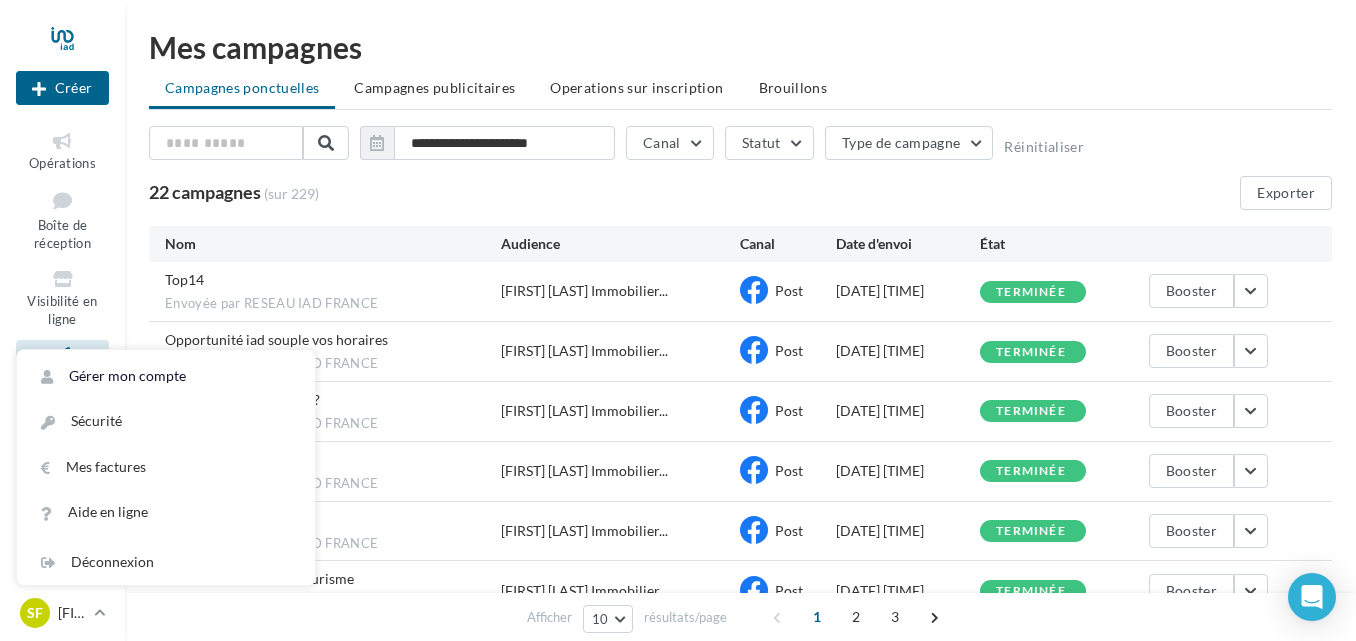 click on "Gérer mon compte" at bounding box center [166, 376] 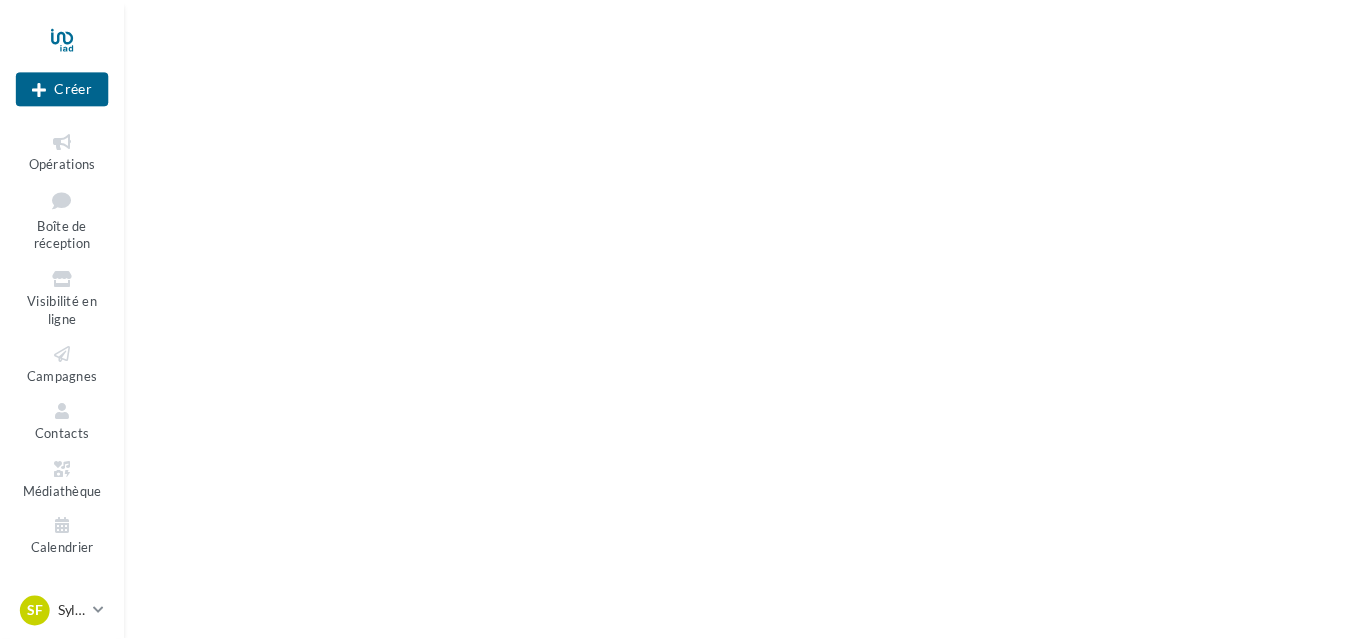 scroll, scrollTop: 0, scrollLeft: 0, axis: both 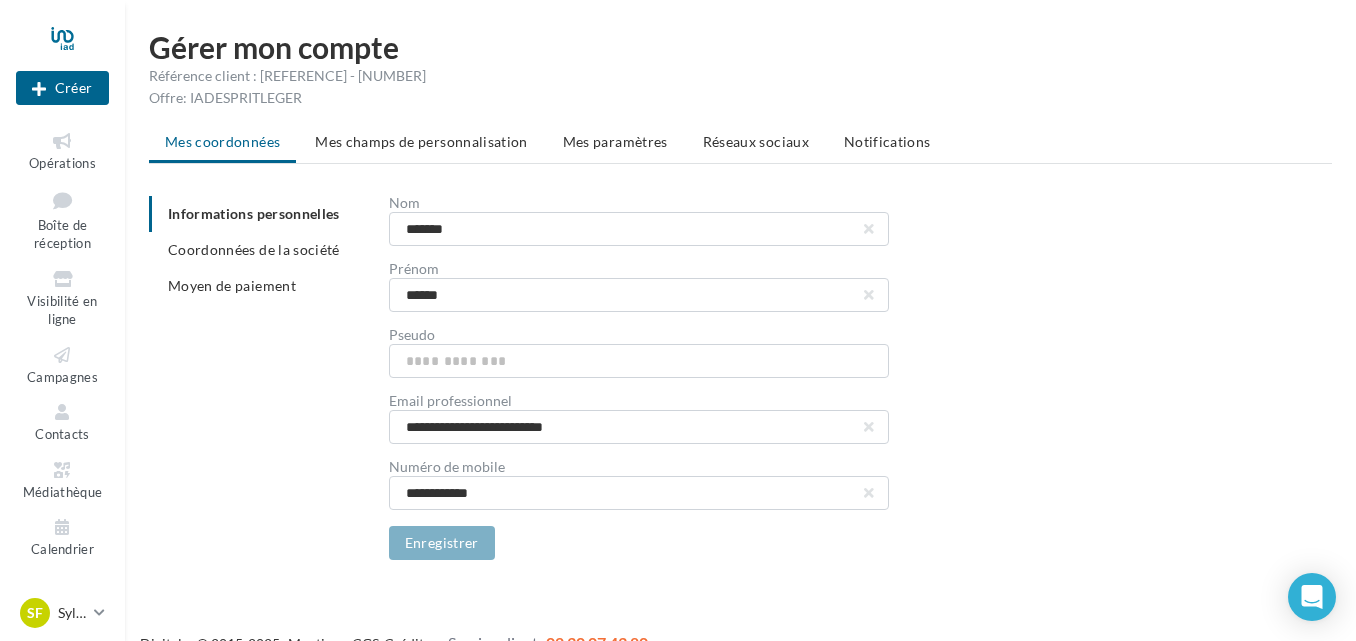 click on "Réseaux sociaux" at bounding box center [756, 141] 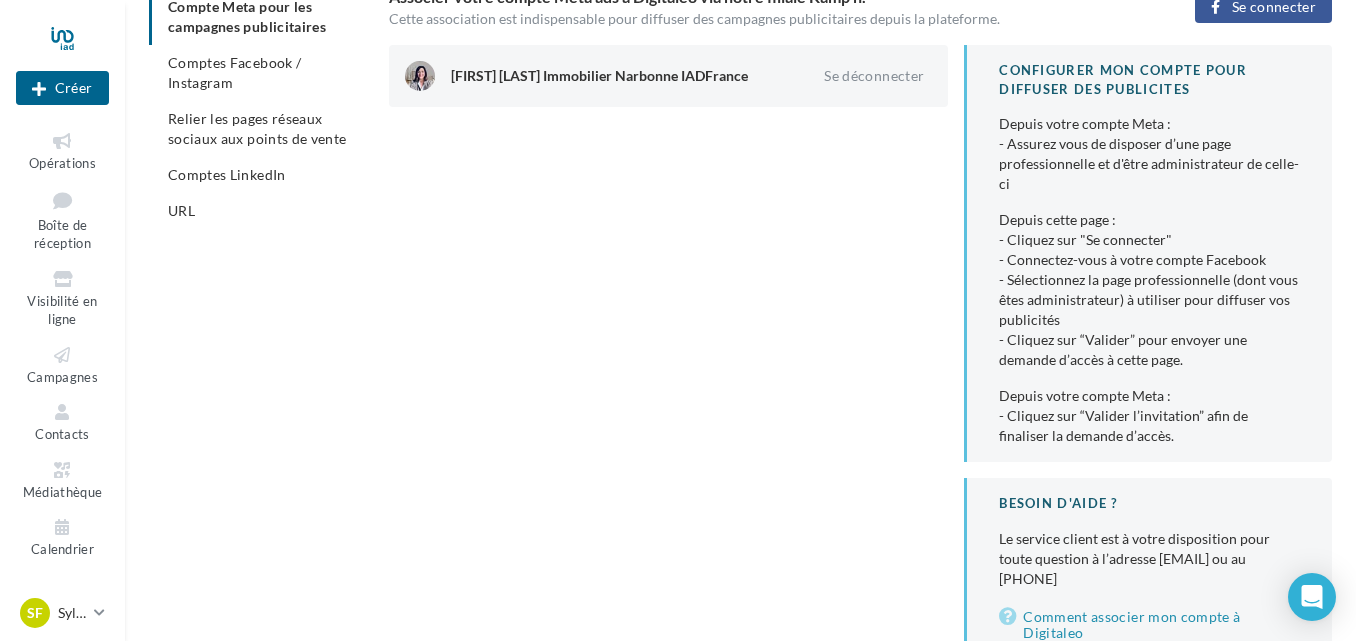 scroll, scrollTop: 0, scrollLeft: 0, axis: both 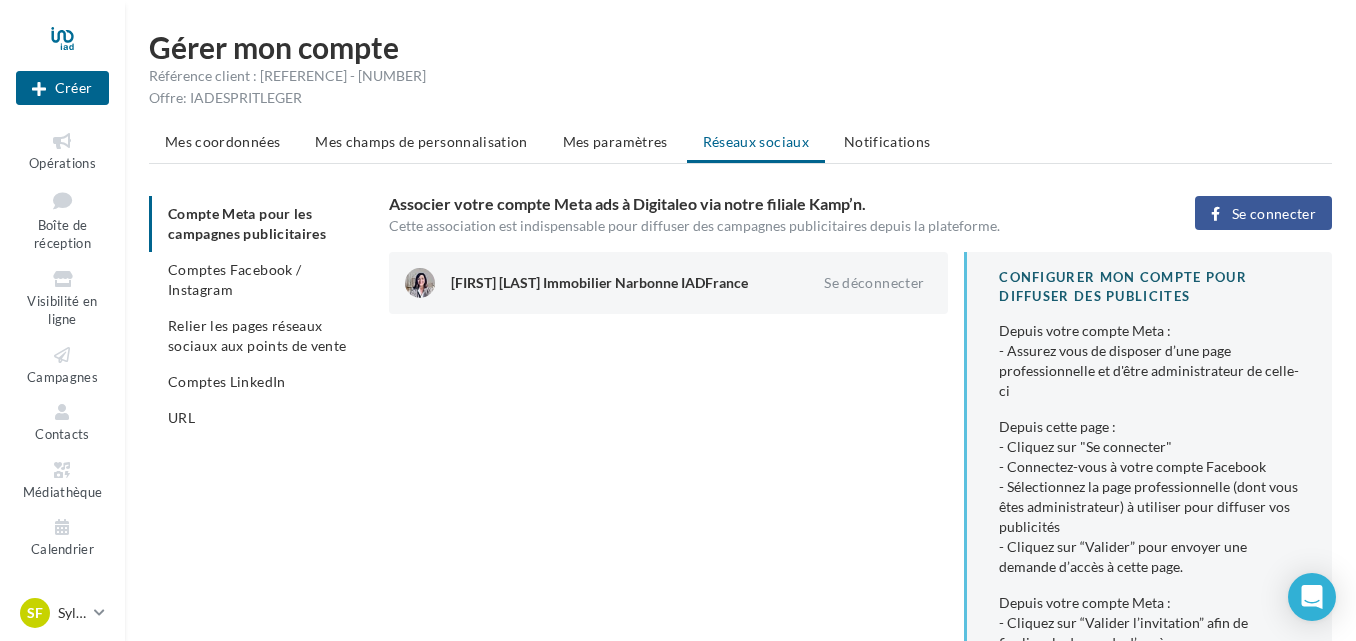 click on "Opérations" at bounding box center [62, 163] 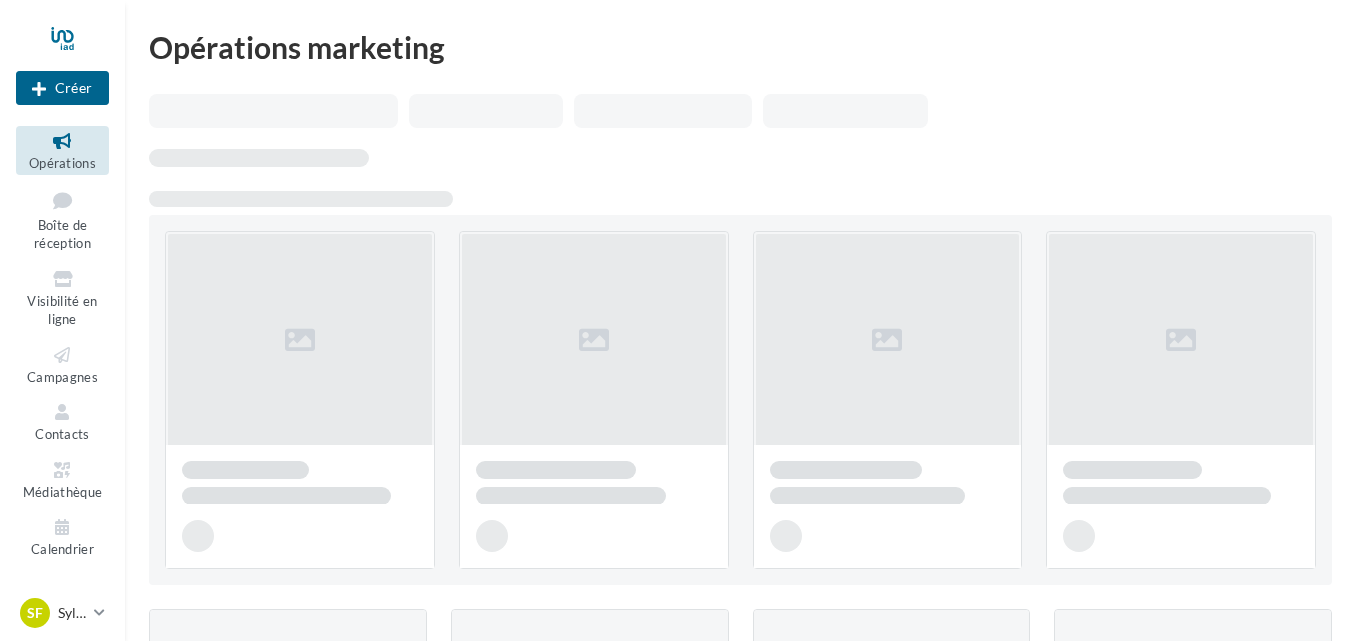 scroll, scrollTop: 0, scrollLeft: 0, axis: both 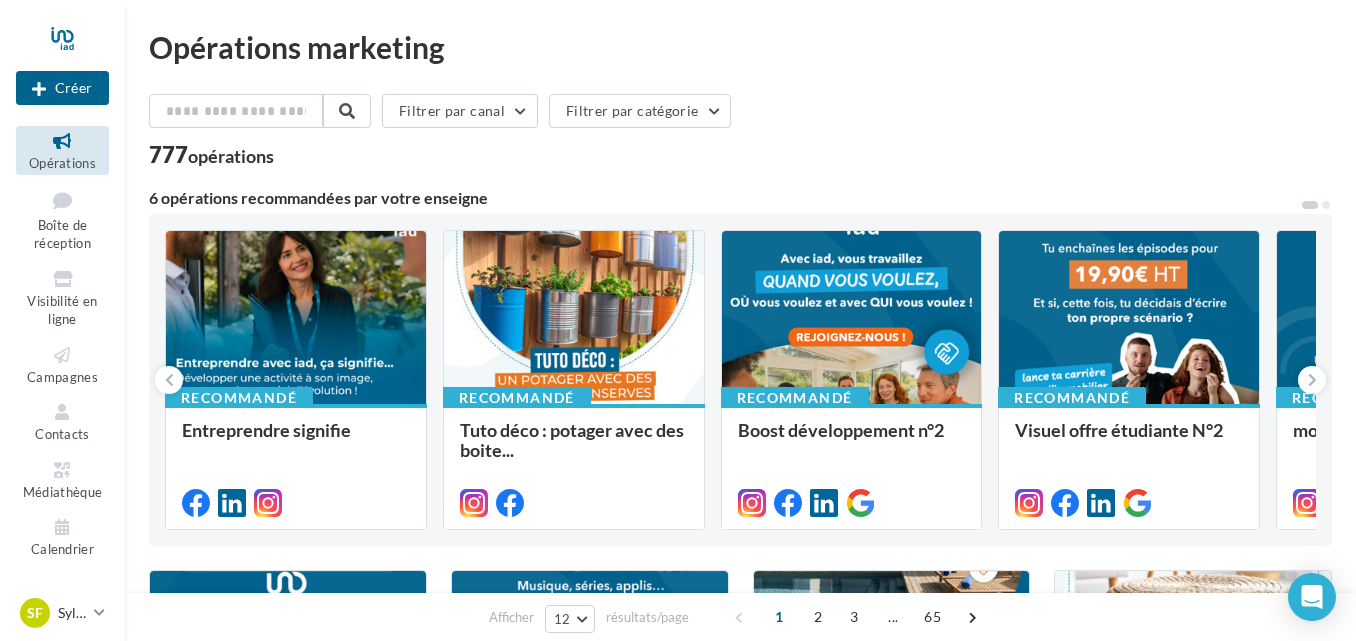 click at bounding box center [62, 355] 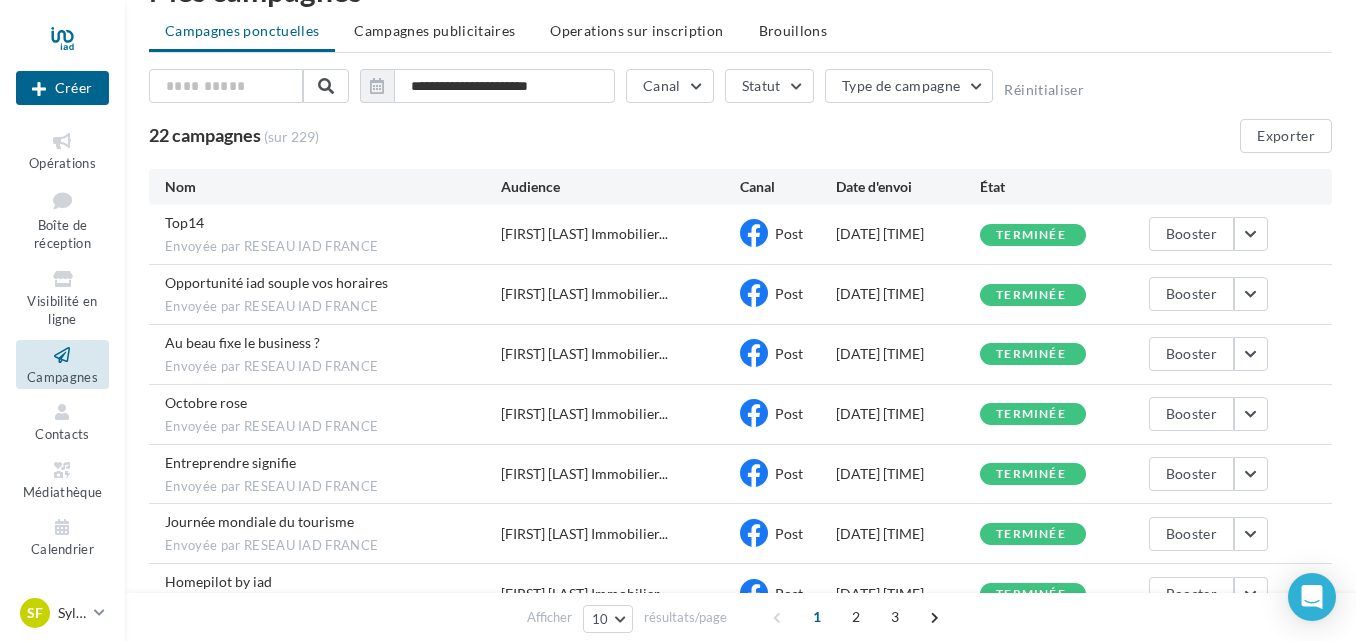 scroll, scrollTop: 0, scrollLeft: 0, axis: both 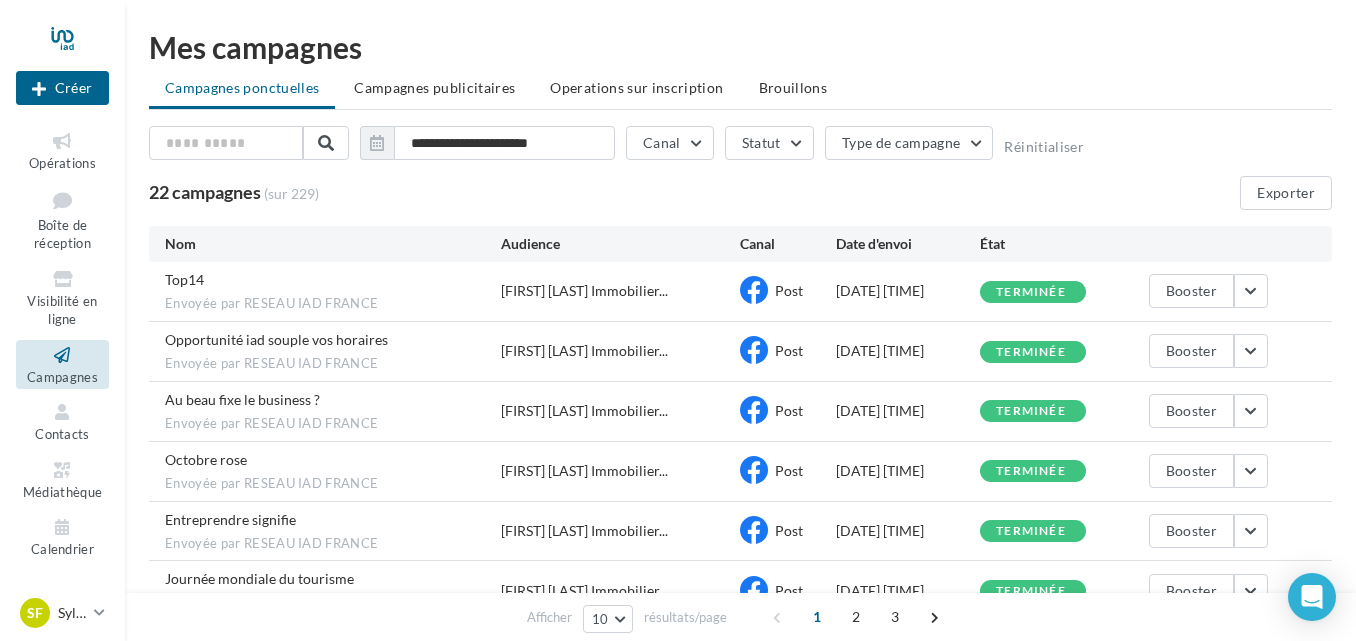 click on "Sylvie FRAGANO" at bounding box center (72, 613) 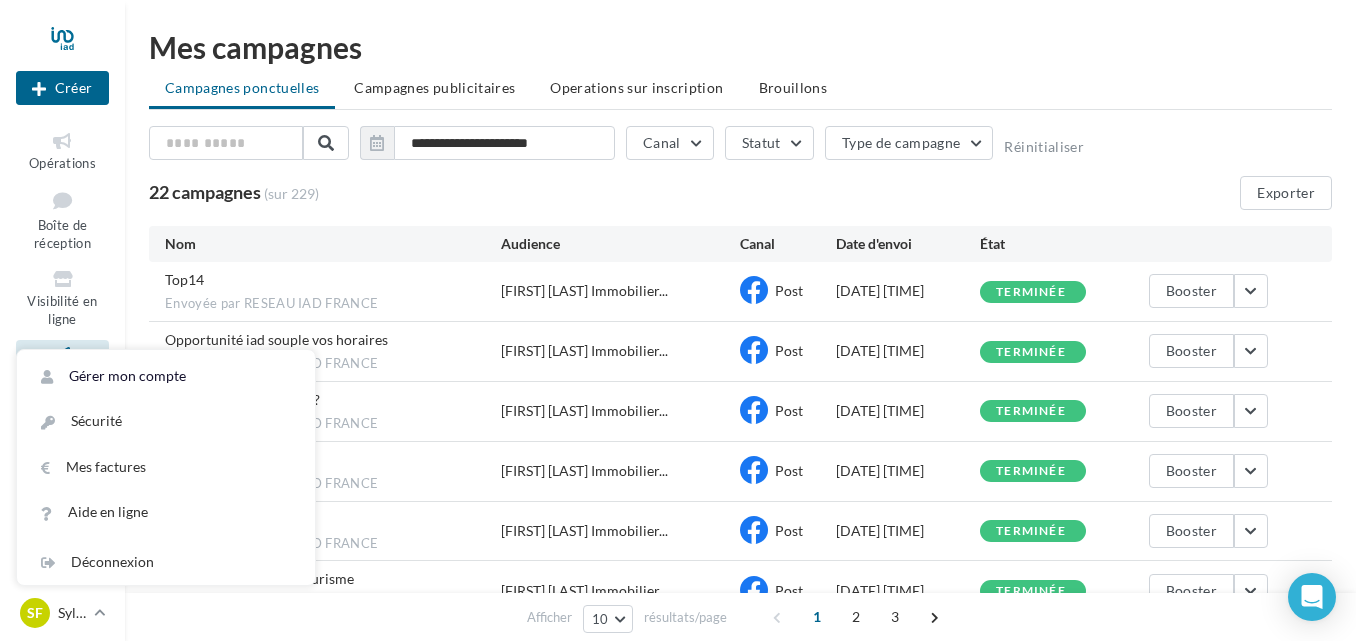 click on "Gérer mon compte" at bounding box center [166, 376] 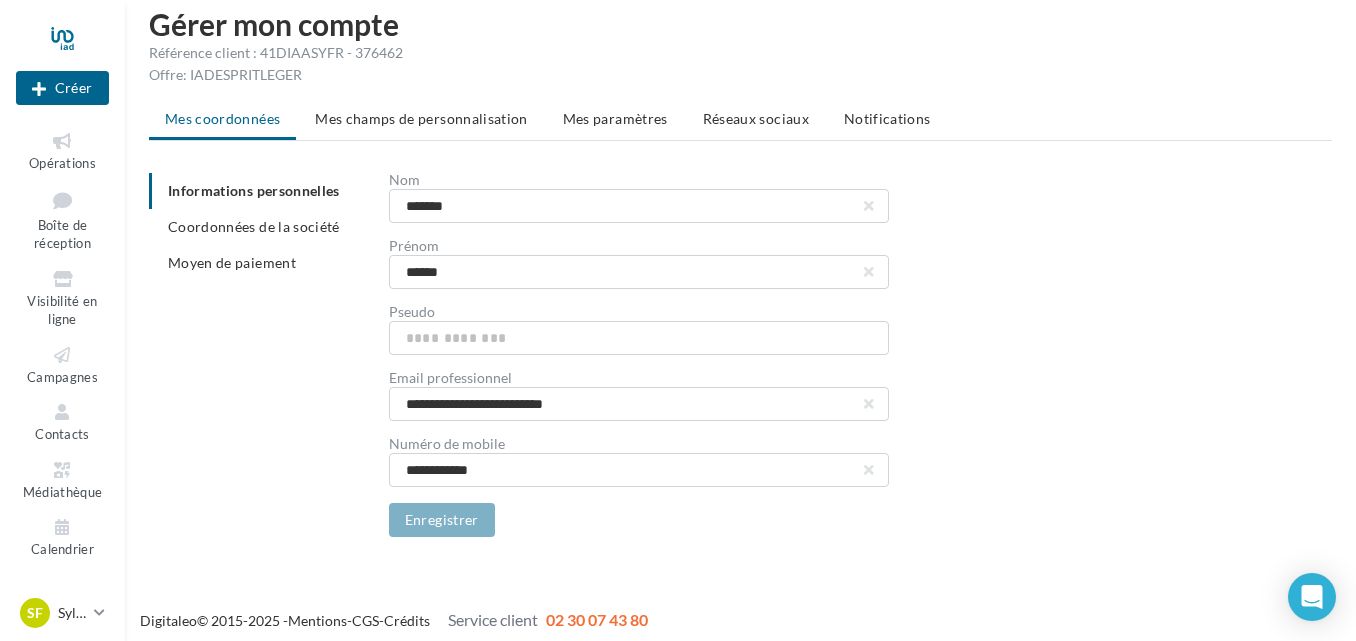 scroll, scrollTop: 32, scrollLeft: 0, axis: vertical 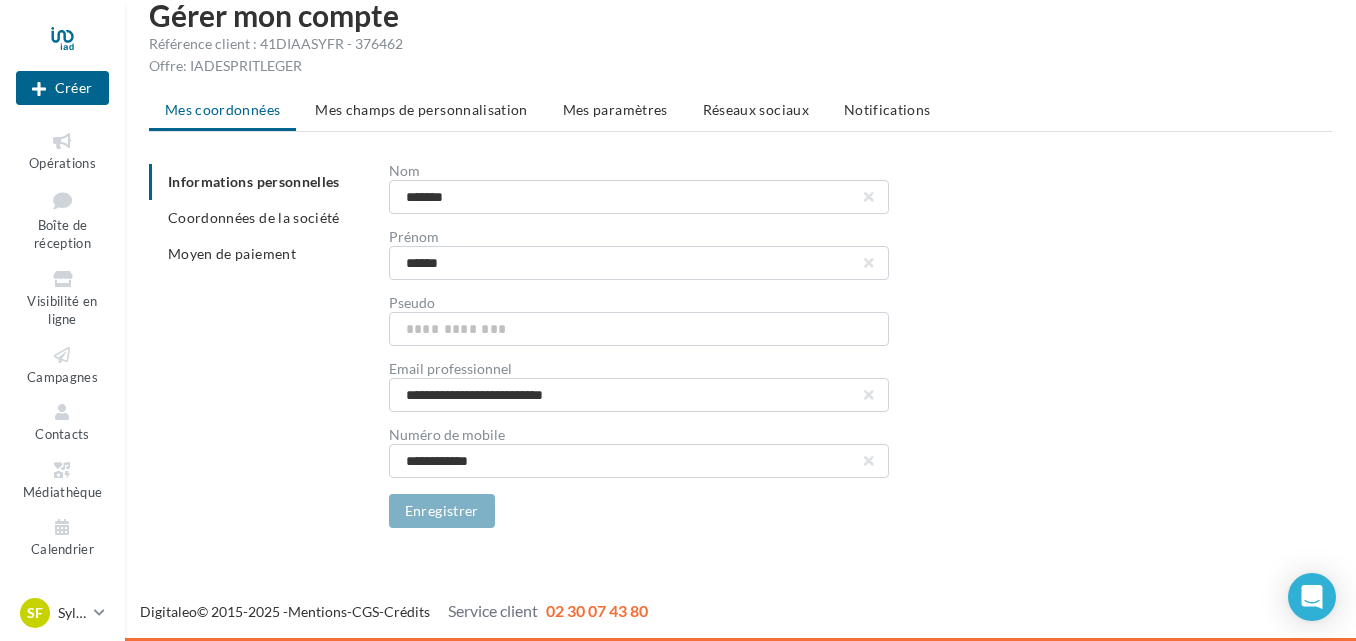 click at bounding box center [62, 355] 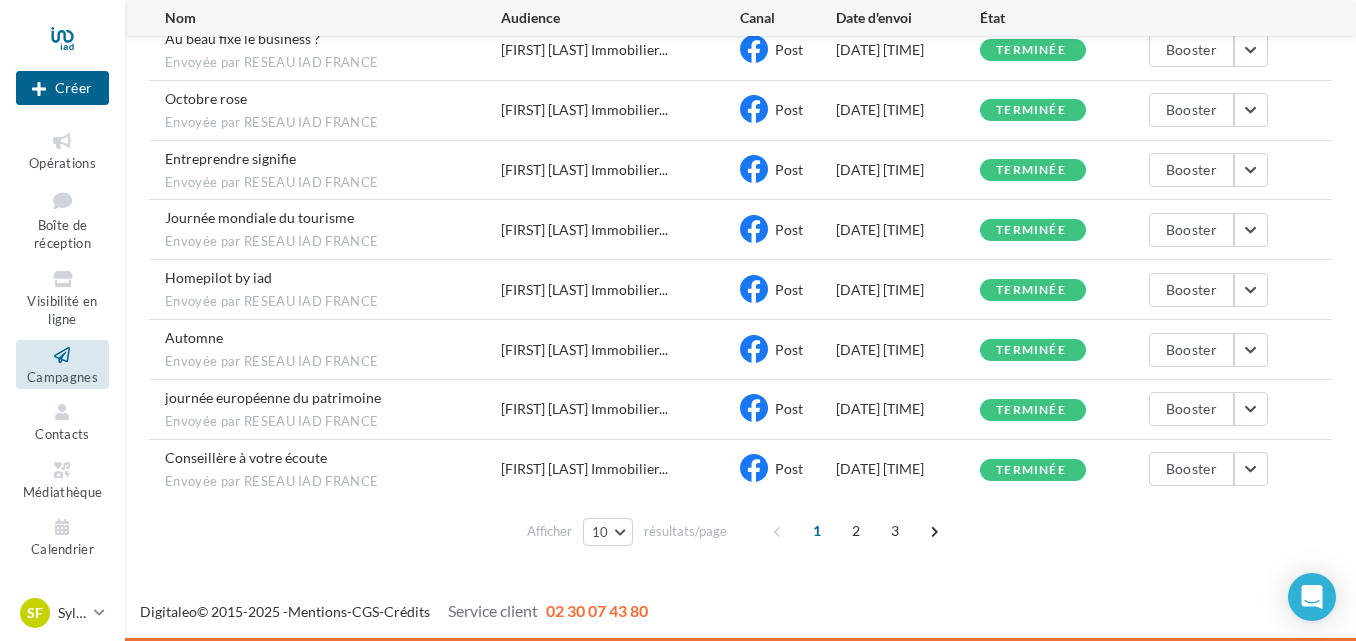 scroll, scrollTop: 0, scrollLeft: 0, axis: both 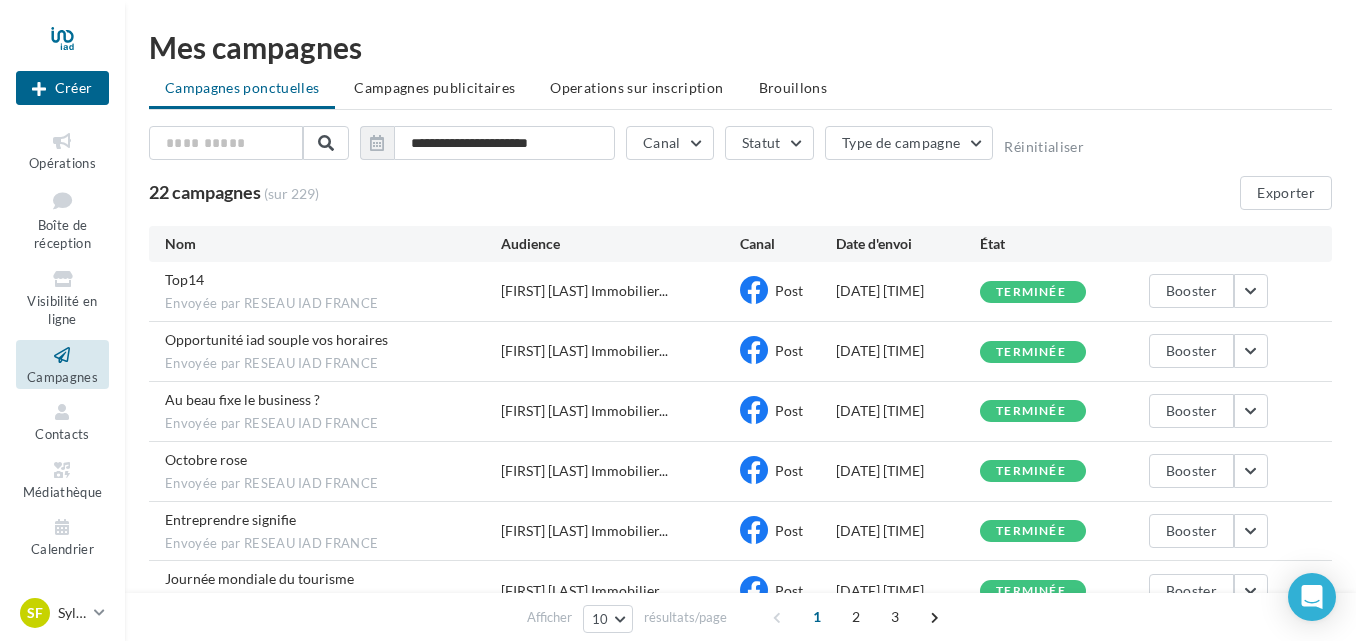 click on "Campagnes ponctuelles
Campagnes publicitaires
Operations sur inscription
Brouillons" at bounding box center (740, 90) 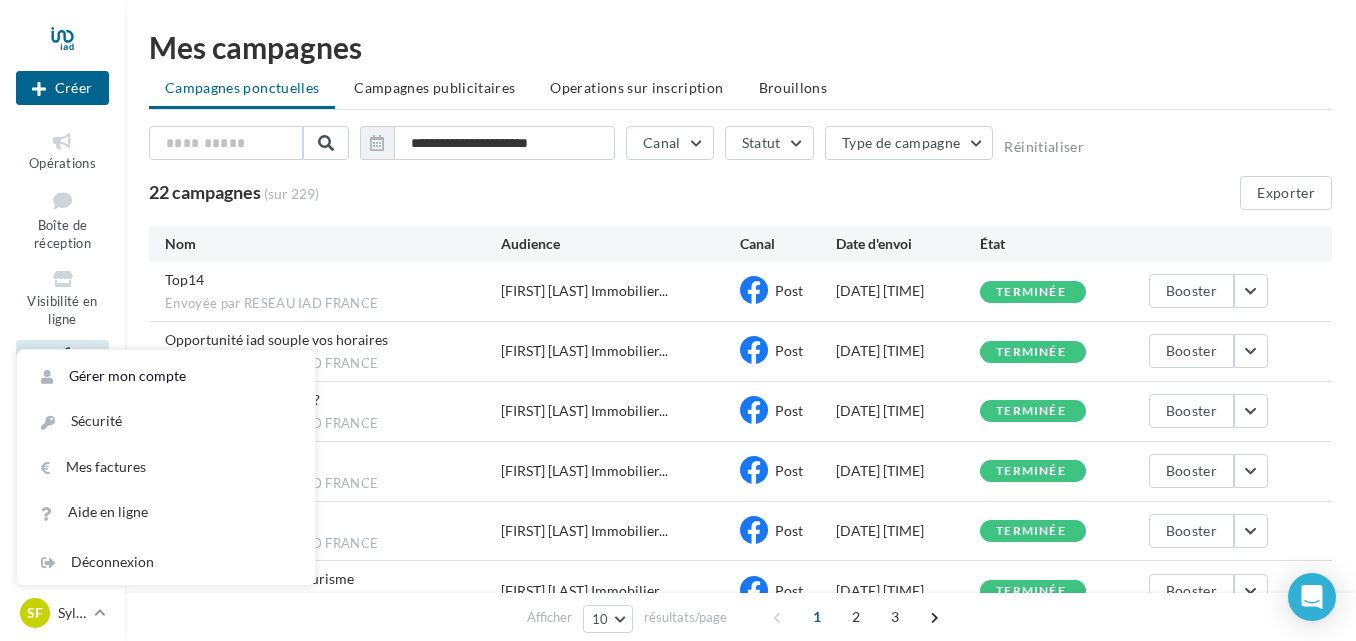 click on "Gérer mon compte" at bounding box center [166, 376] 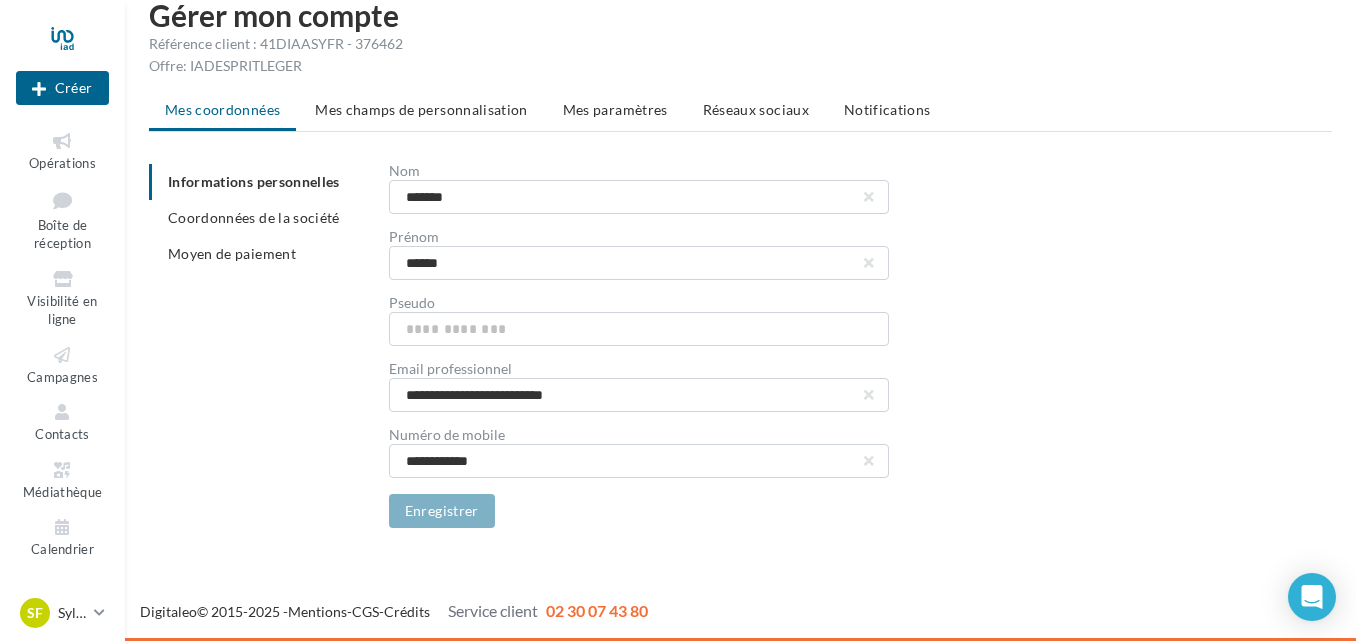 scroll, scrollTop: 0, scrollLeft: 0, axis: both 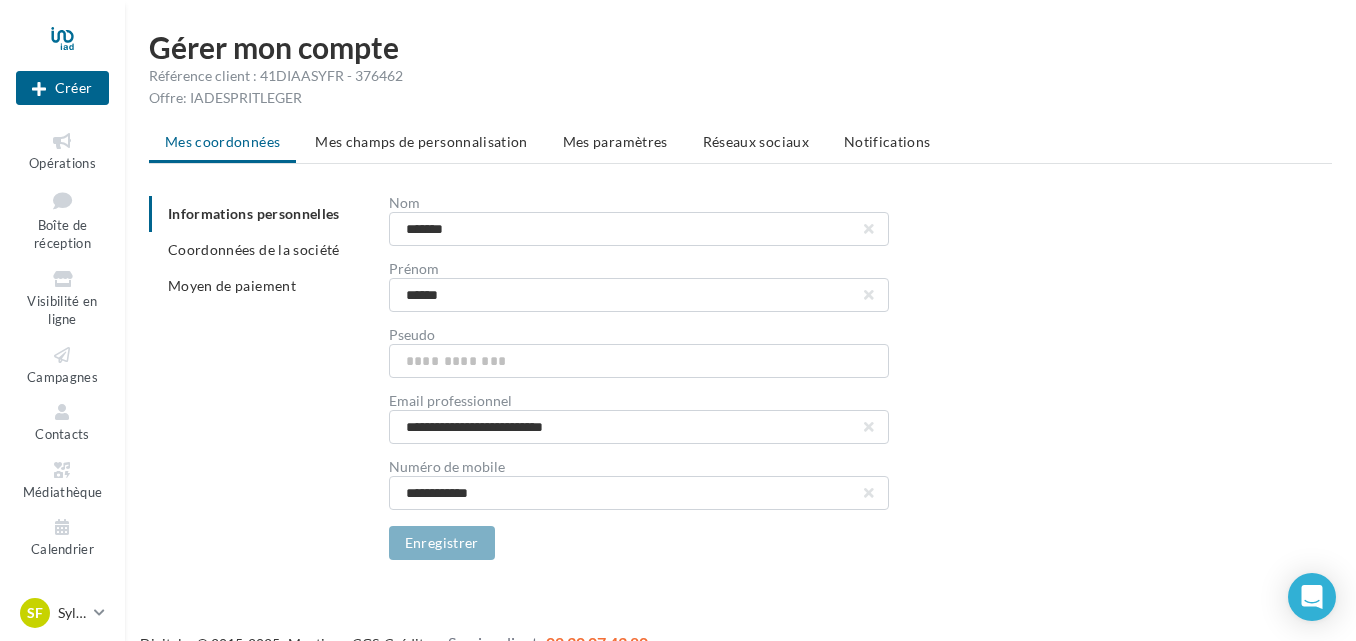 click on "Réseaux sociaux" at bounding box center [756, 141] 